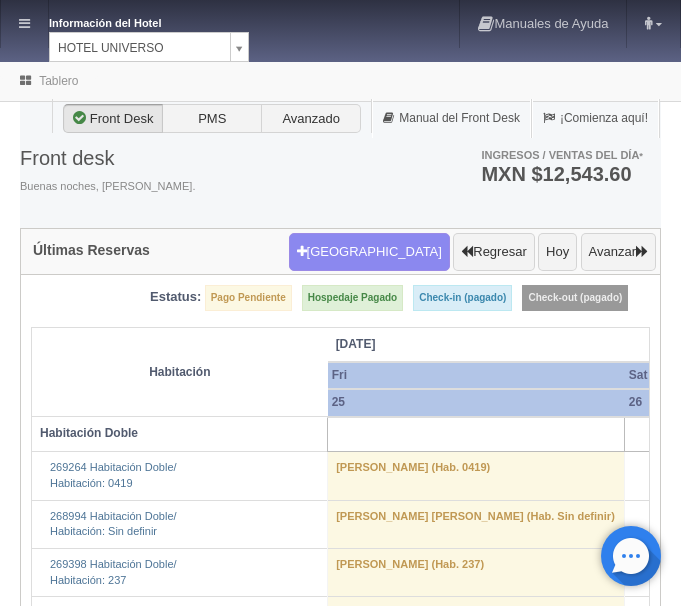 scroll, scrollTop: 0, scrollLeft: 0, axis: both 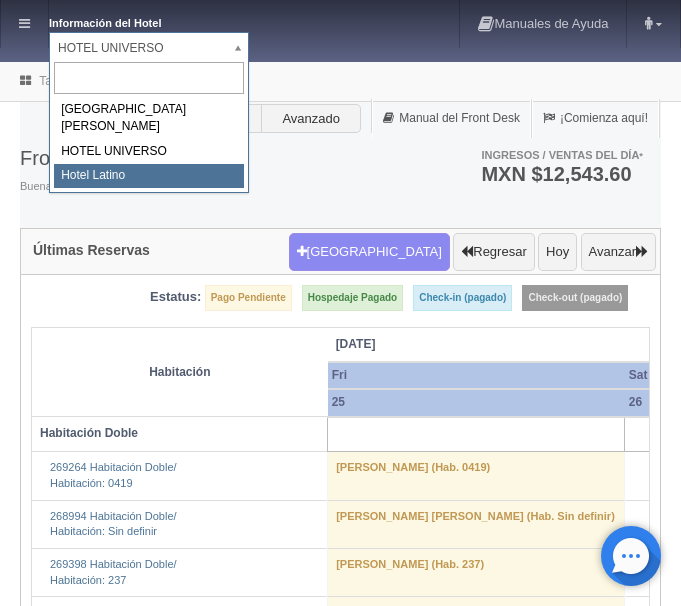 select on "625" 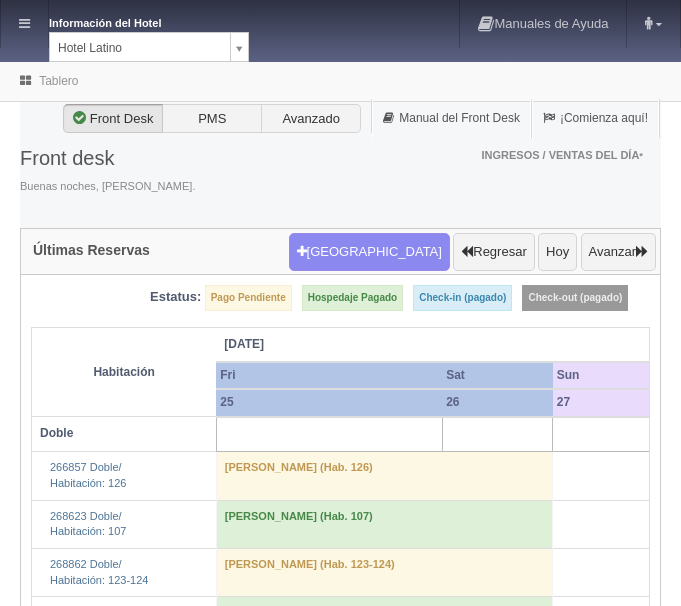 scroll, scrollTop: 0, scrollLeft: 0, axis: both 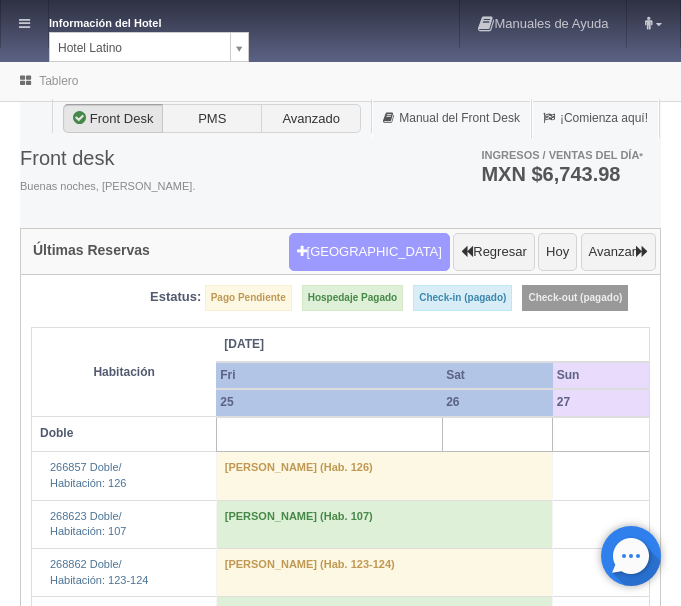 click on "Nueva Reserva" at bounding box center (369, 252) 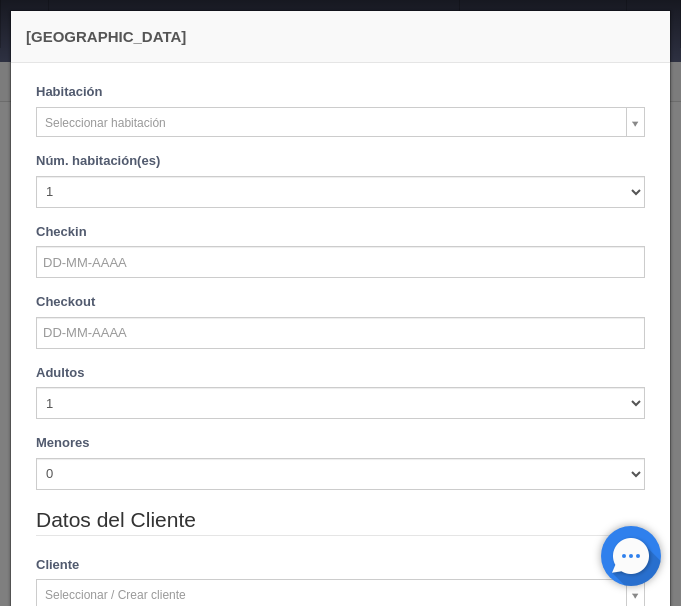 checkbox on "false" 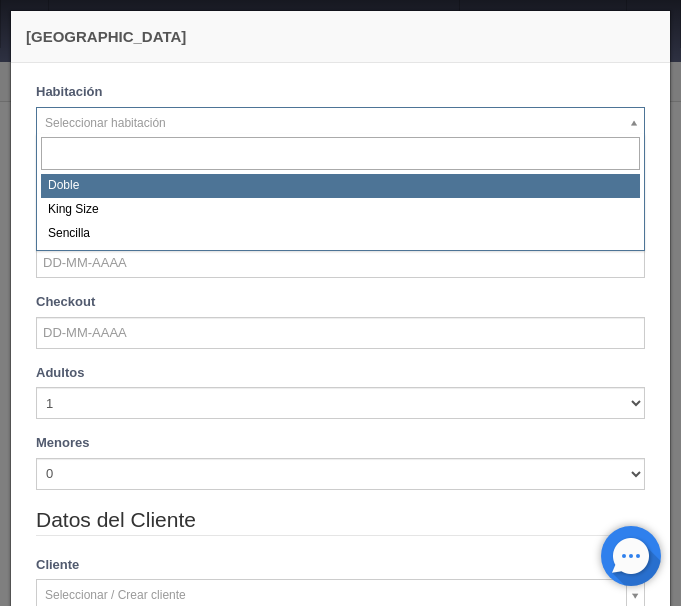 click on "Información del Hotel
[GEOGRAPHIC_DATA] [GEOGRAPHIC_DATA][PERSON_NAME]
Manuales de Ayuda
Actualizaciones recientes
[PERSON_NAME]
Mi Perfil
Salir / Log Out
Procesando...
Front desk
Reservas
Hotel y Habitaciones
Tarifas
Inventarios
Promociones
Cupones
Productos y Servicios" at bounding box center [340, 1542] 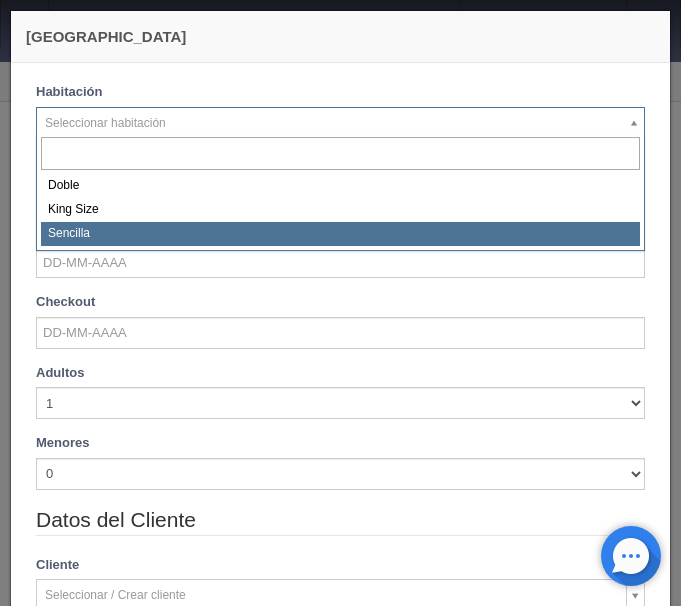 select on "2158" 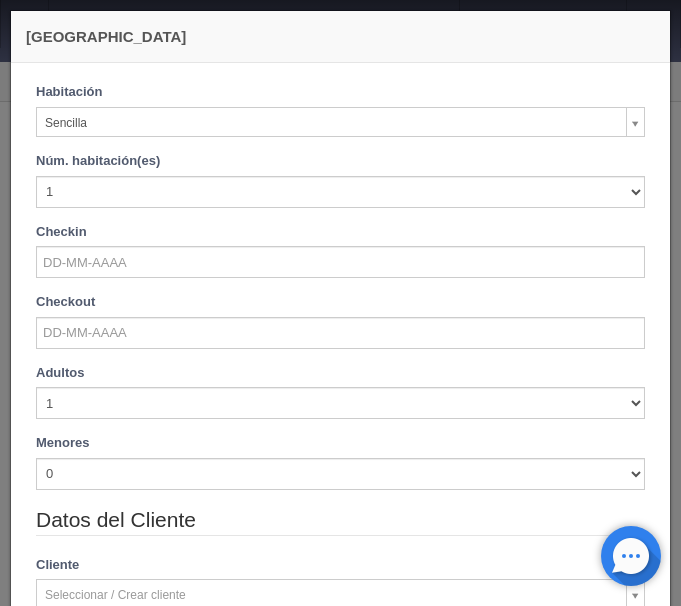 checkbox on "false" 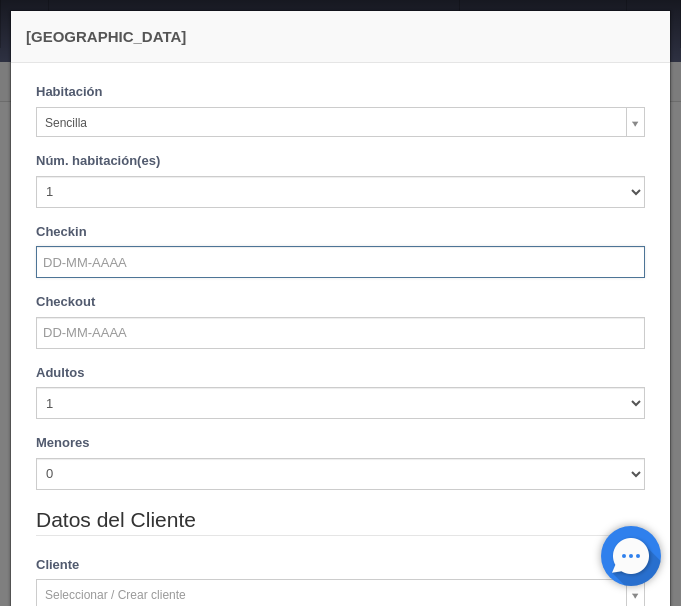 click at bounding box center (340, 262) 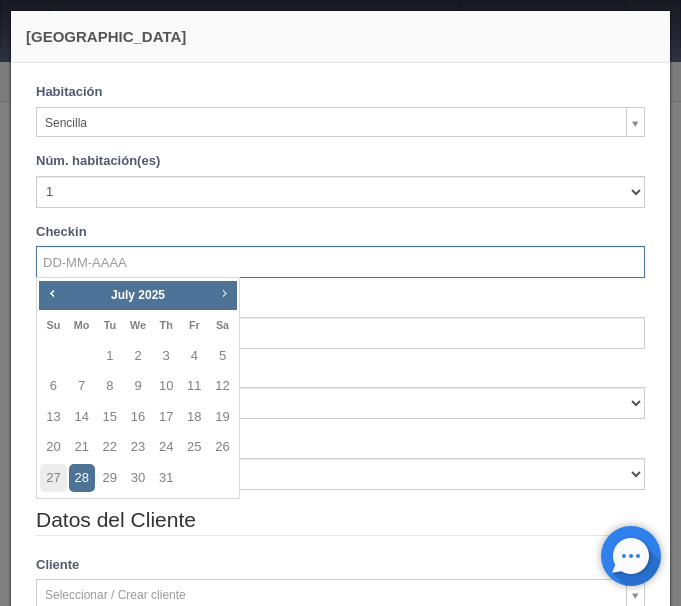 click on "Next" at bounding box center [224, 294] 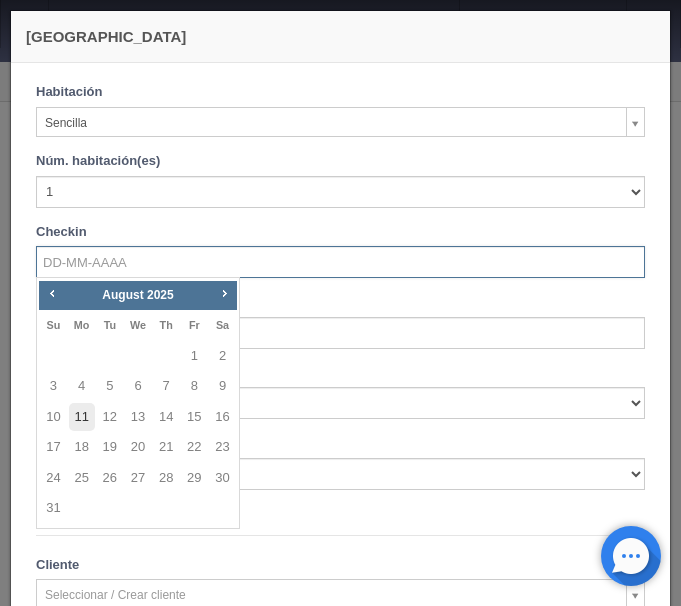 click on "11" at bounding box center [82, 417] 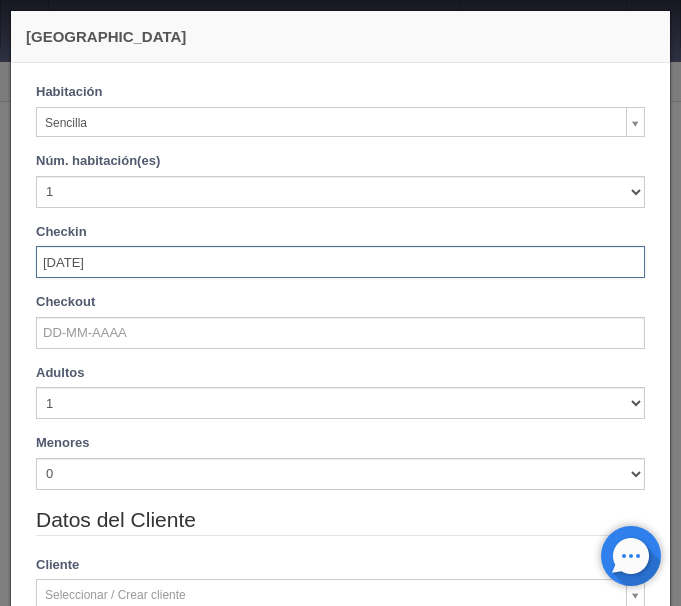 click on "11-08-2025" at bounding box center [340, 262] 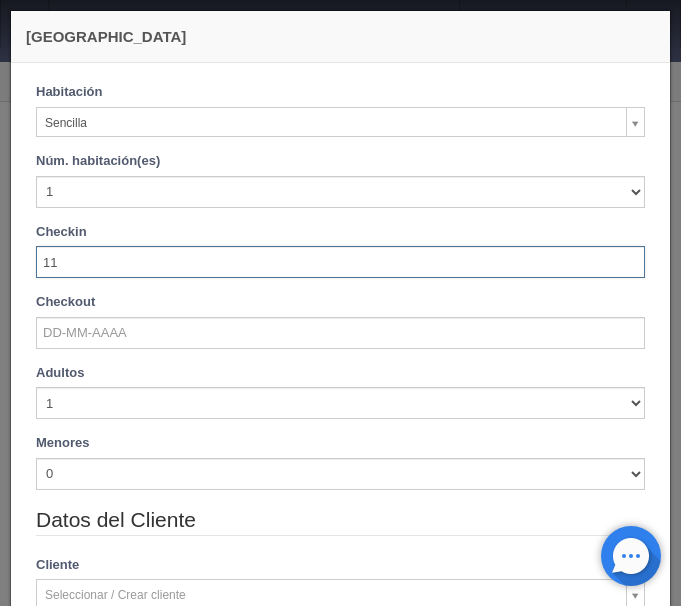 type on "1" 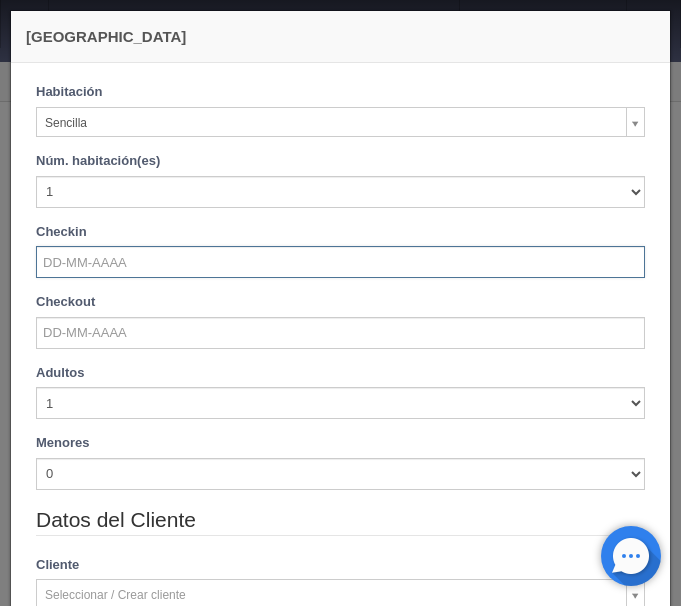 click at bounding box center (340, 262) 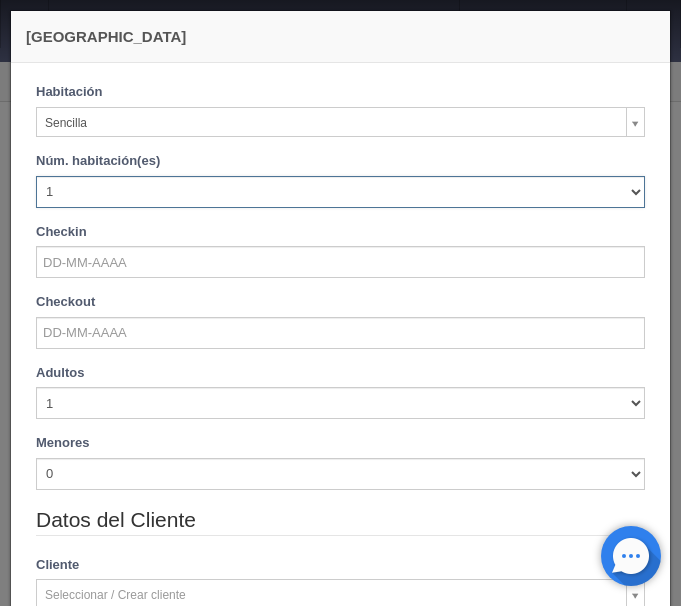 click on "1
2
3
4
5
6
7
8
9
10
11
12
13
14
15
16
17
18
19
20" at bounding box center [340, 192] 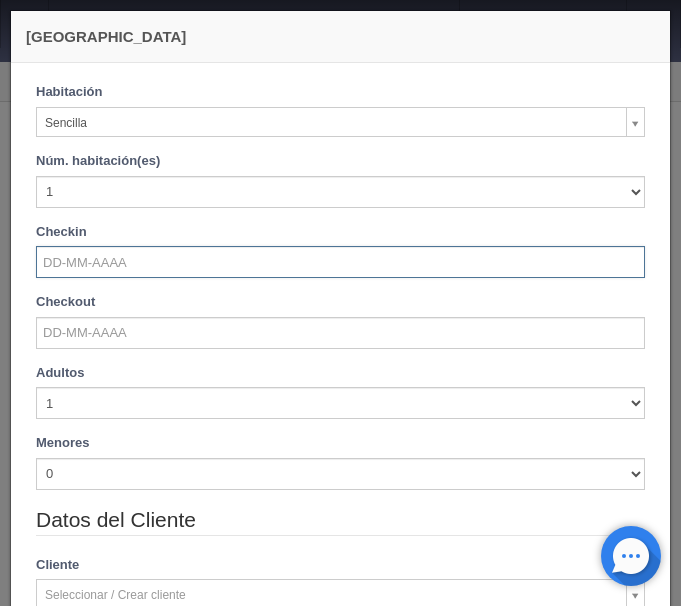 click at bounding box center (340, 262) 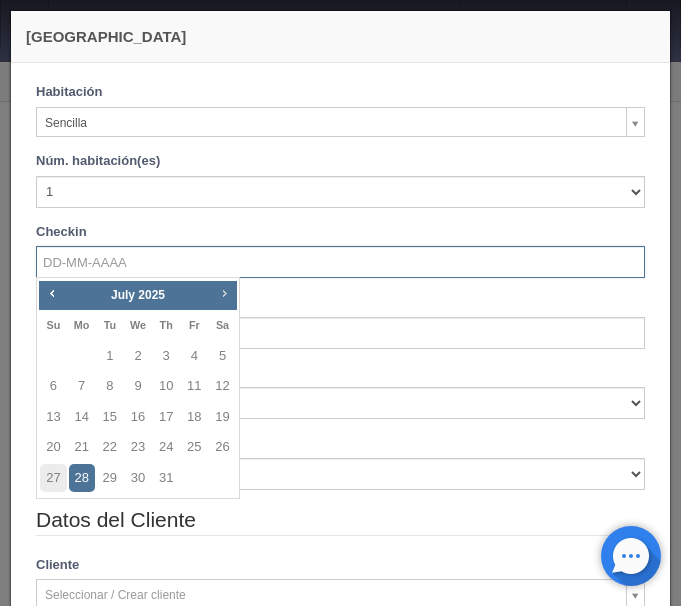 click on "Next" at bounding box center [224, 293] 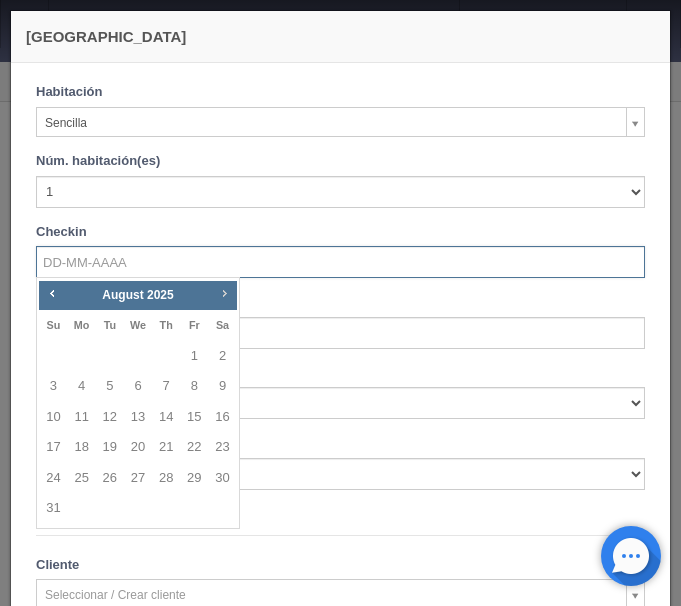 click on "Next" at bounding box center [224, 293] 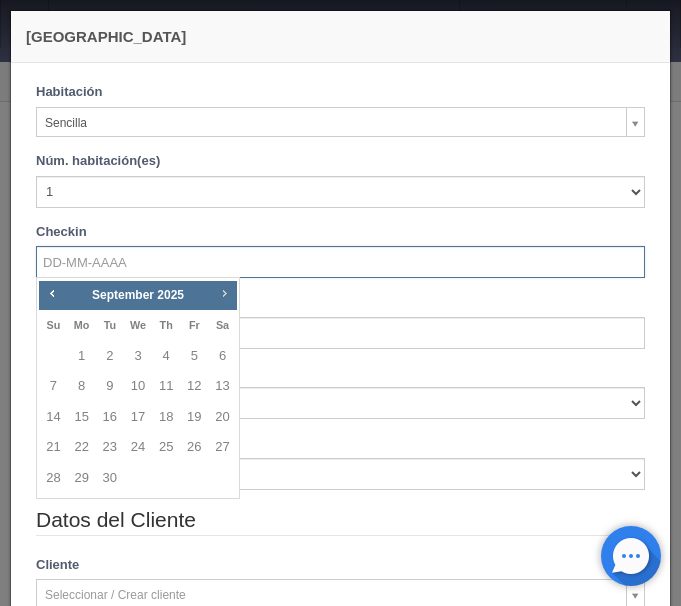 click on "Next" at bounding box center (224, 293) 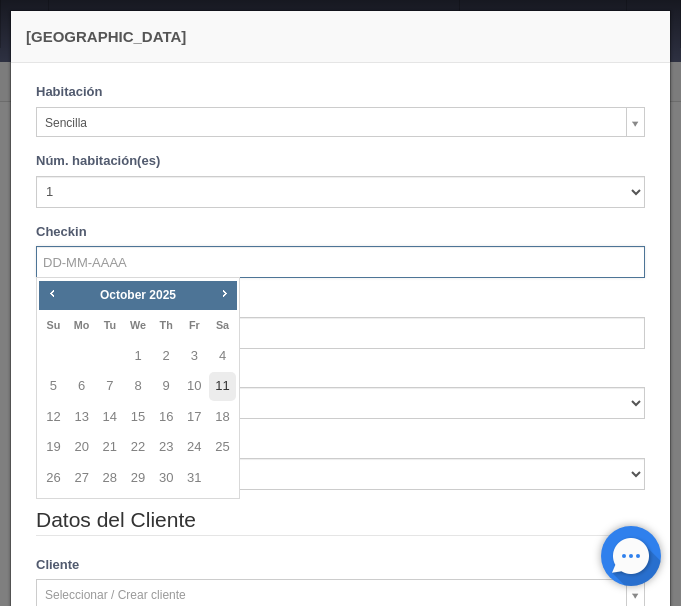 click on "11" at bounding box center [222, 386] 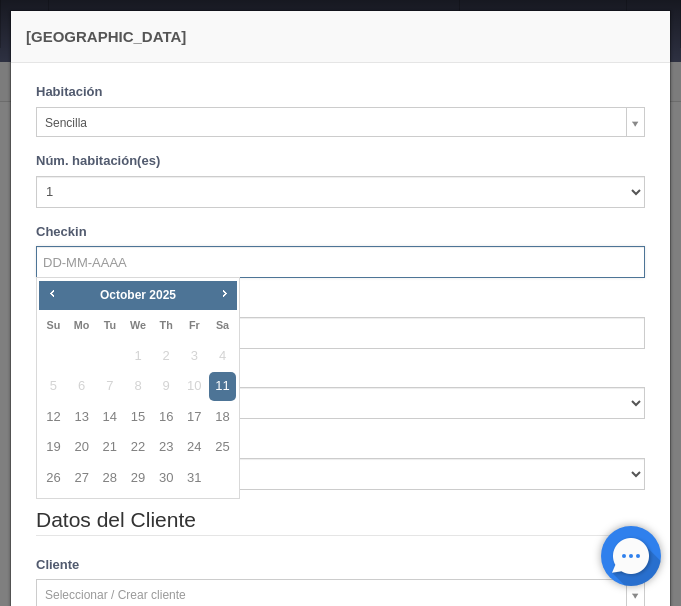 type on "[DATE]" 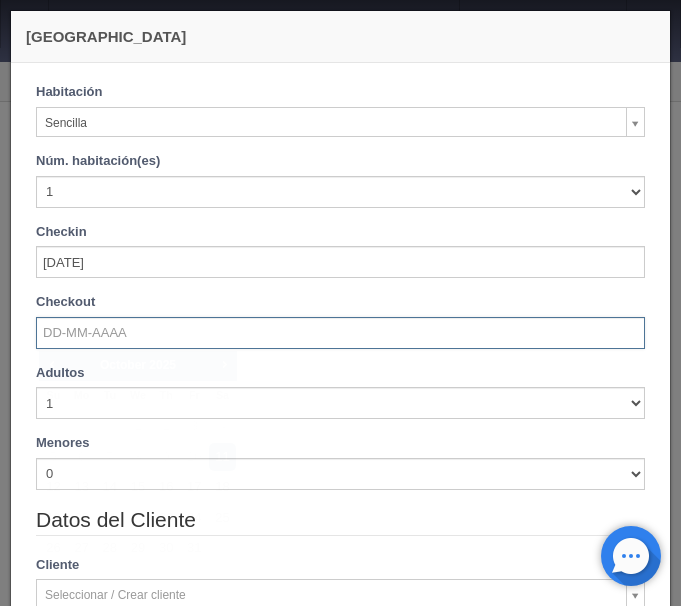 click at bounding box center [340, 333] 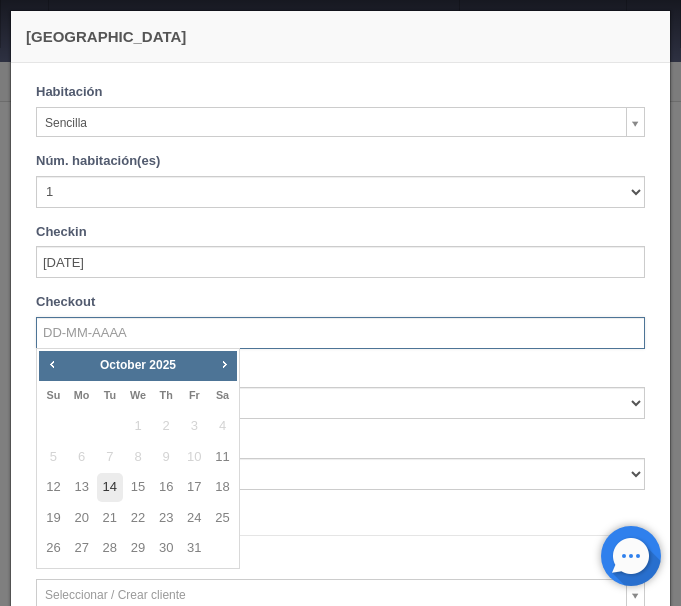 click on "14" at bounding box center [110, 487] 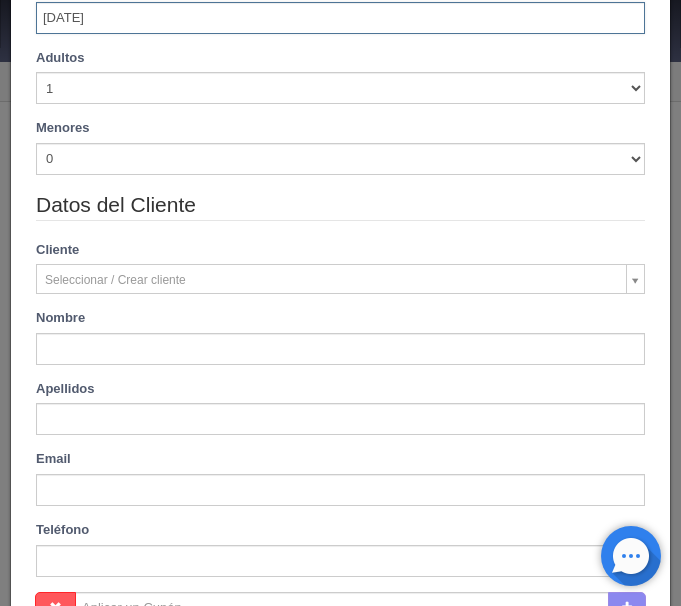 scroll, scrollTop: 336, scrollLeft: 0, axis: vertical 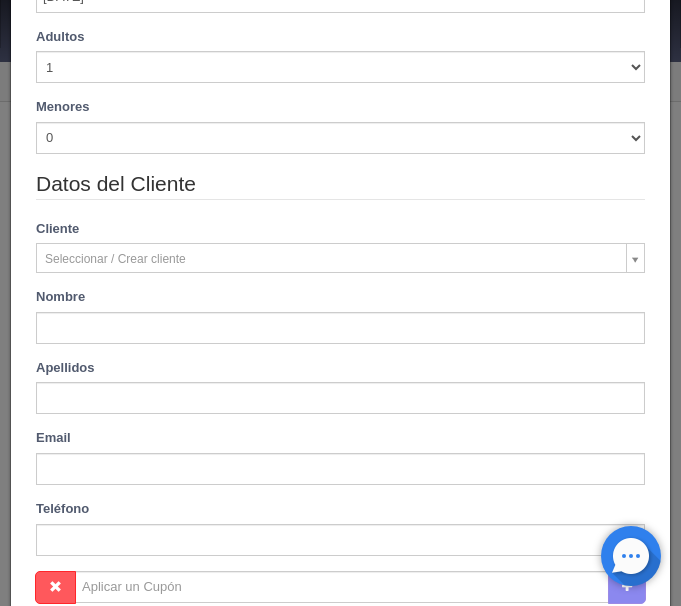 checkbox on "false" 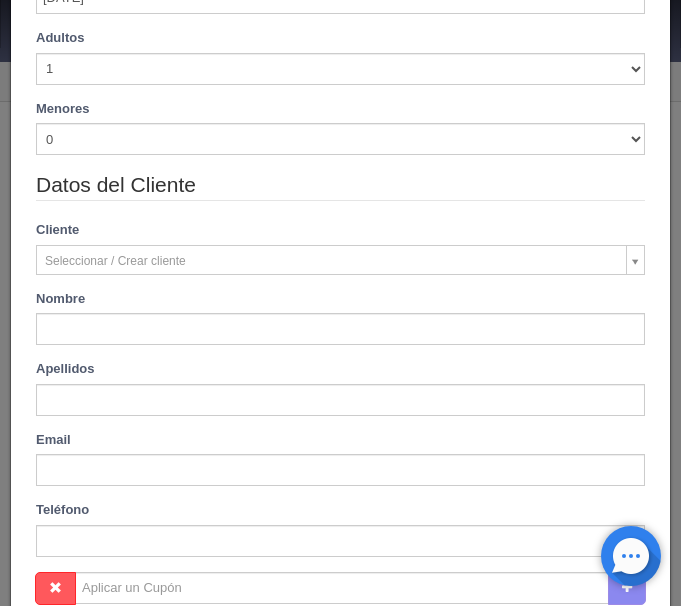 type on "2160.00" 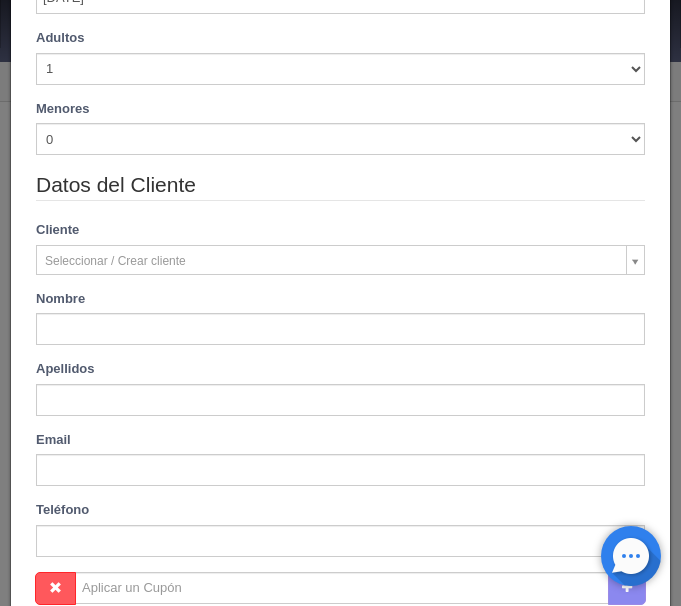 checkbox on "false" 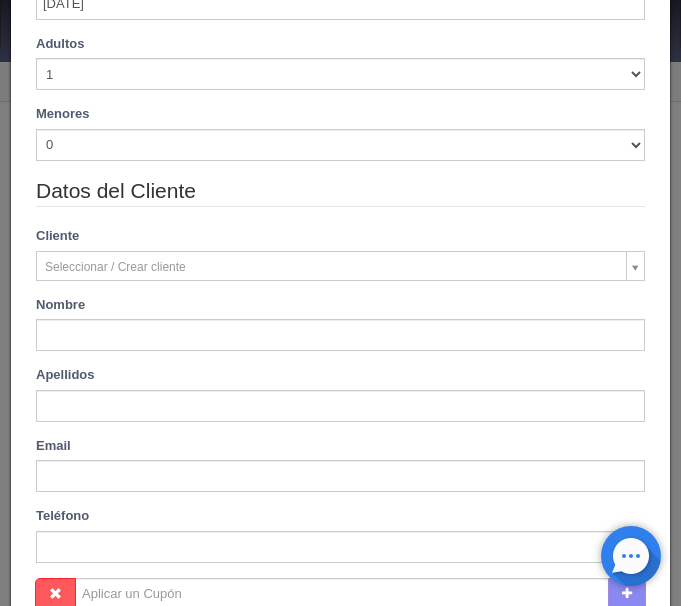 scroll, scrollTop: 400, scrollLeft: 0, axis: vertical 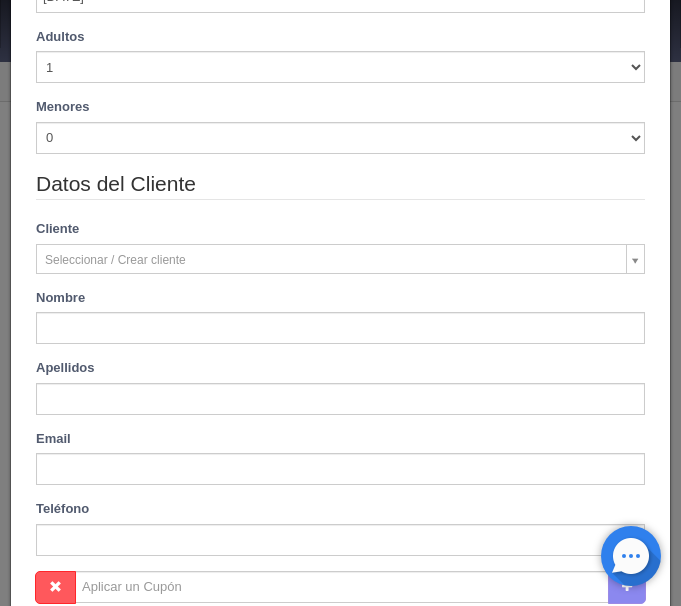 type on "[PERSON_NAME]" 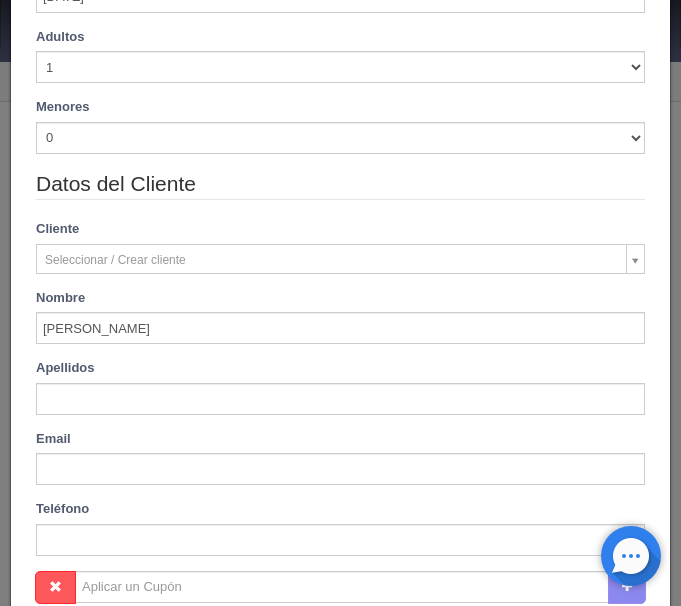 type on "Sharaw" 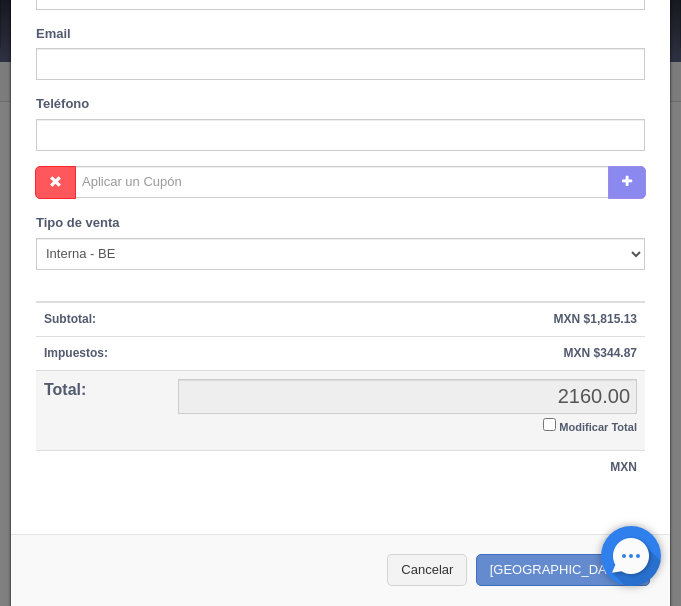 scroll, scrollTop: 815, scrollLeft: 0, axis: vertical 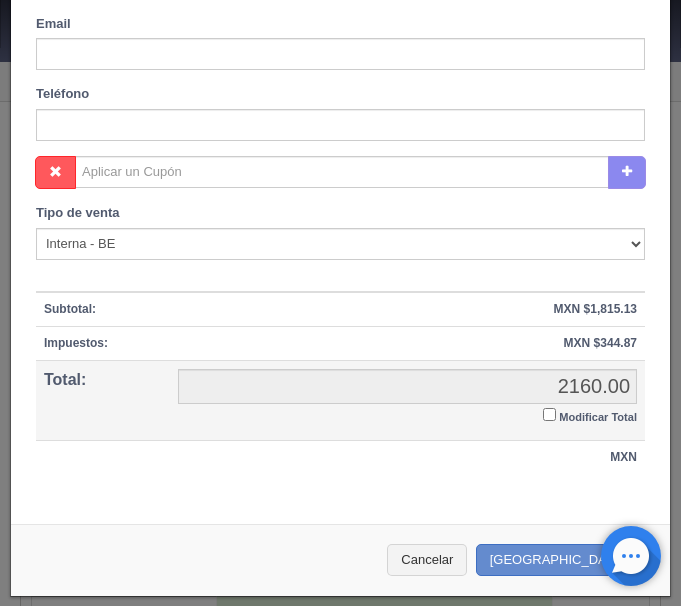 click on "Modificar Total" at bounding box center (549, 414) 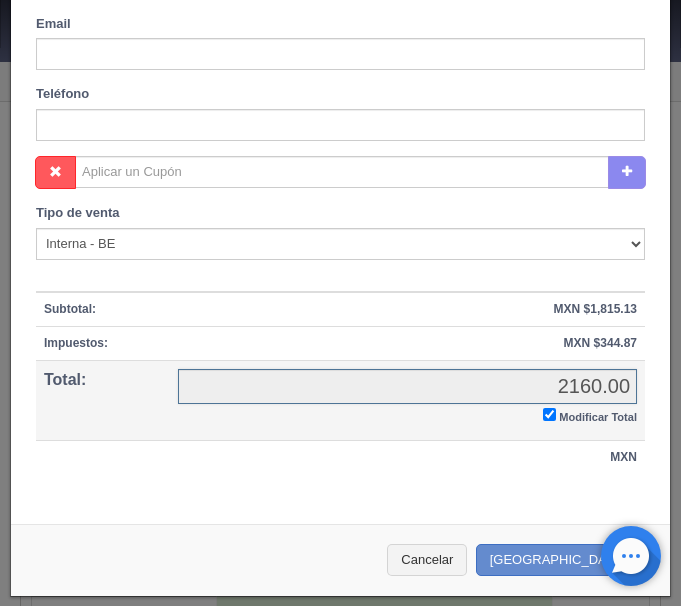 checkbox on "true" 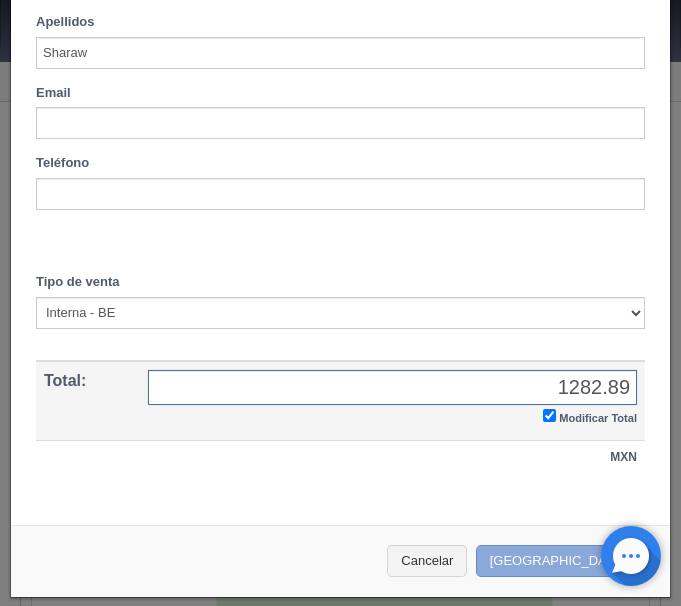 type on "1282.89" 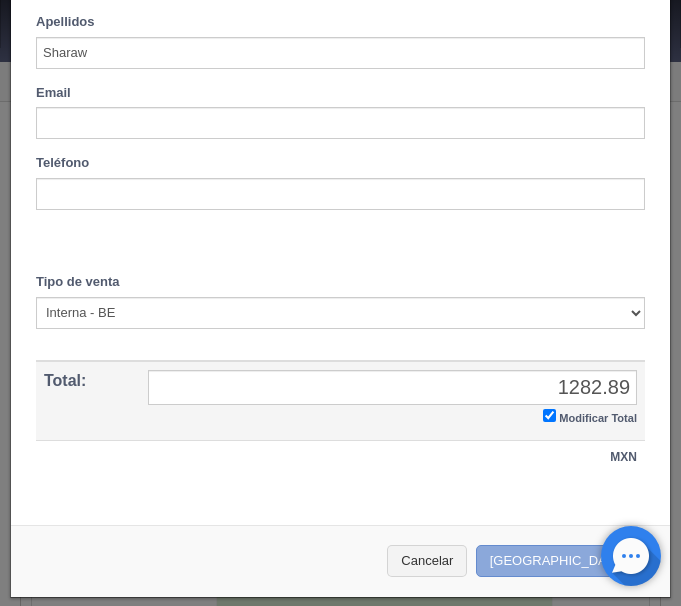 click on "Crear Reserva" at bounding box center (563, 561) 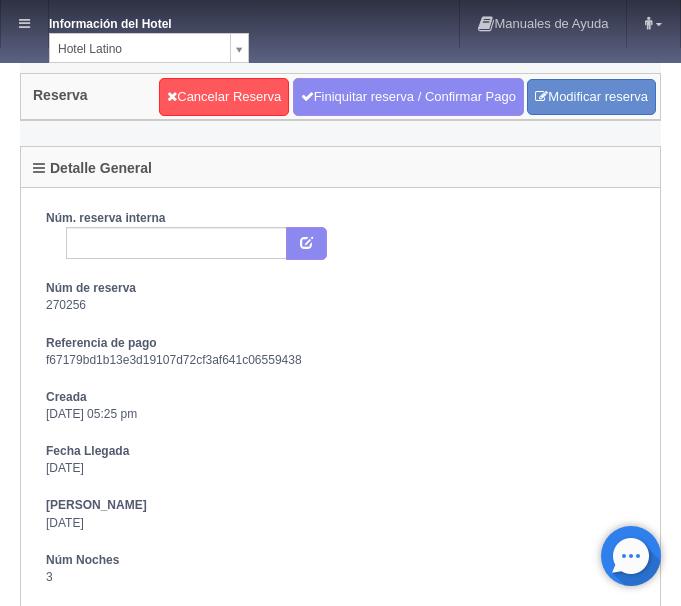 scroll, scrollTop: 0, scrollLeft: 0, axis: both 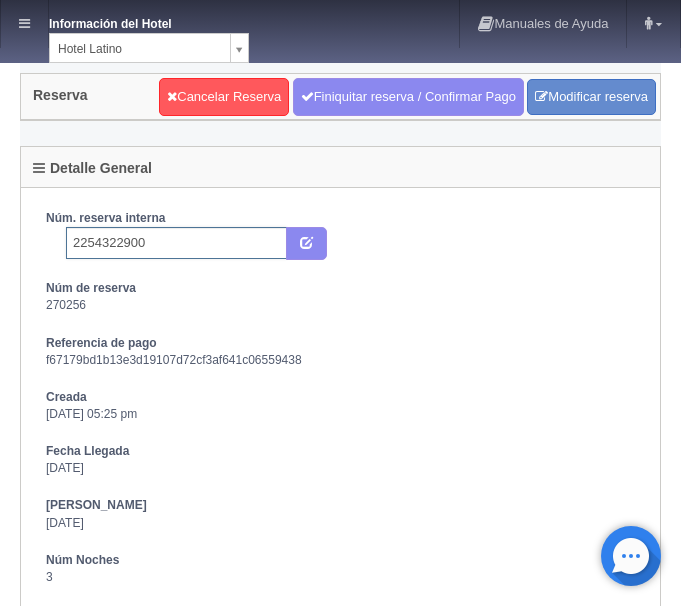 click on "2254322900" at bounding box center (176, 243) 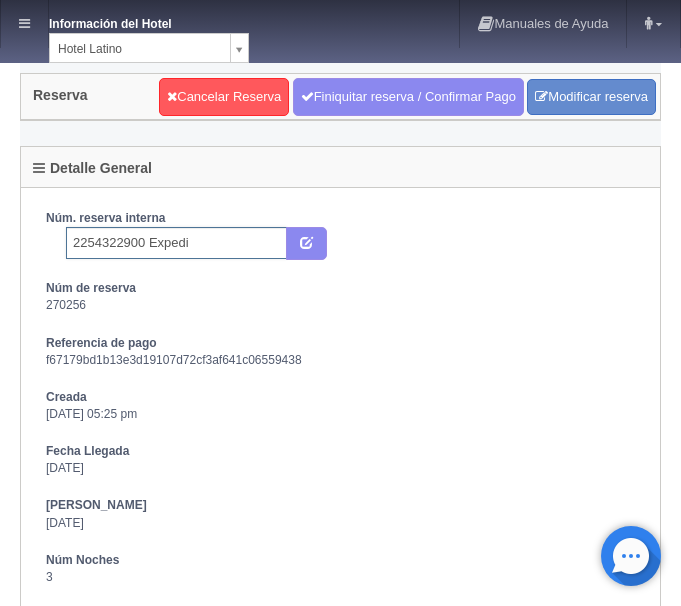 type on "2254322900 Expedia" 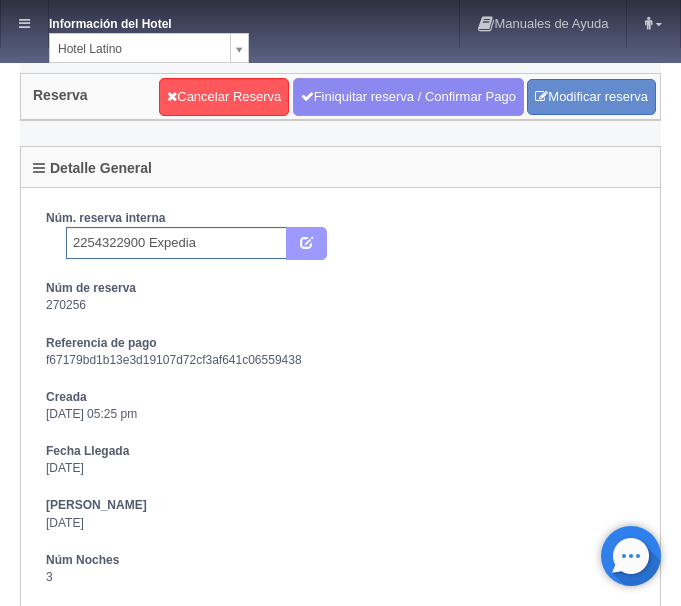 click at bounding box center (306, 241) 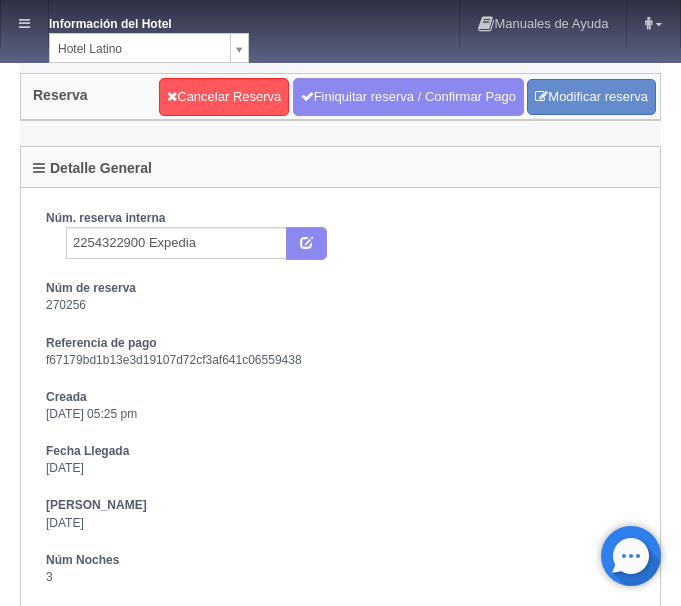 scroll, scrollTop: 0, scrollLeft: 0, axis: both 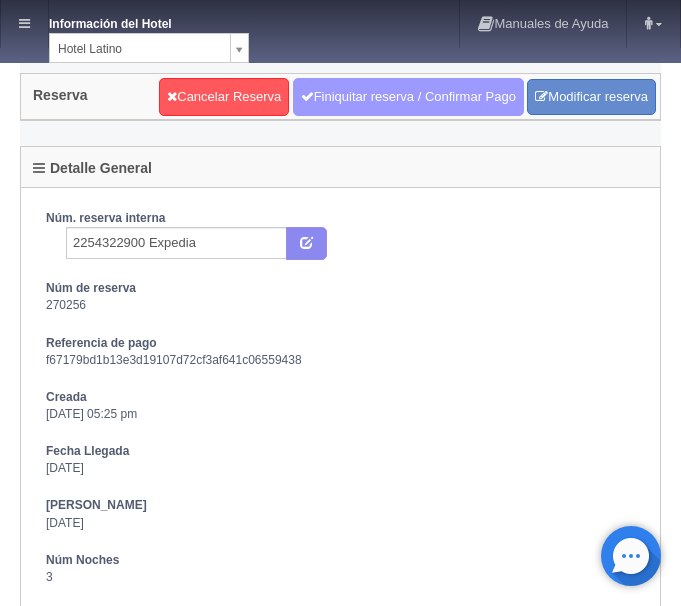 click on "Finiquitar reserva / Confirmar Pago" at bounding box center [408, 97] 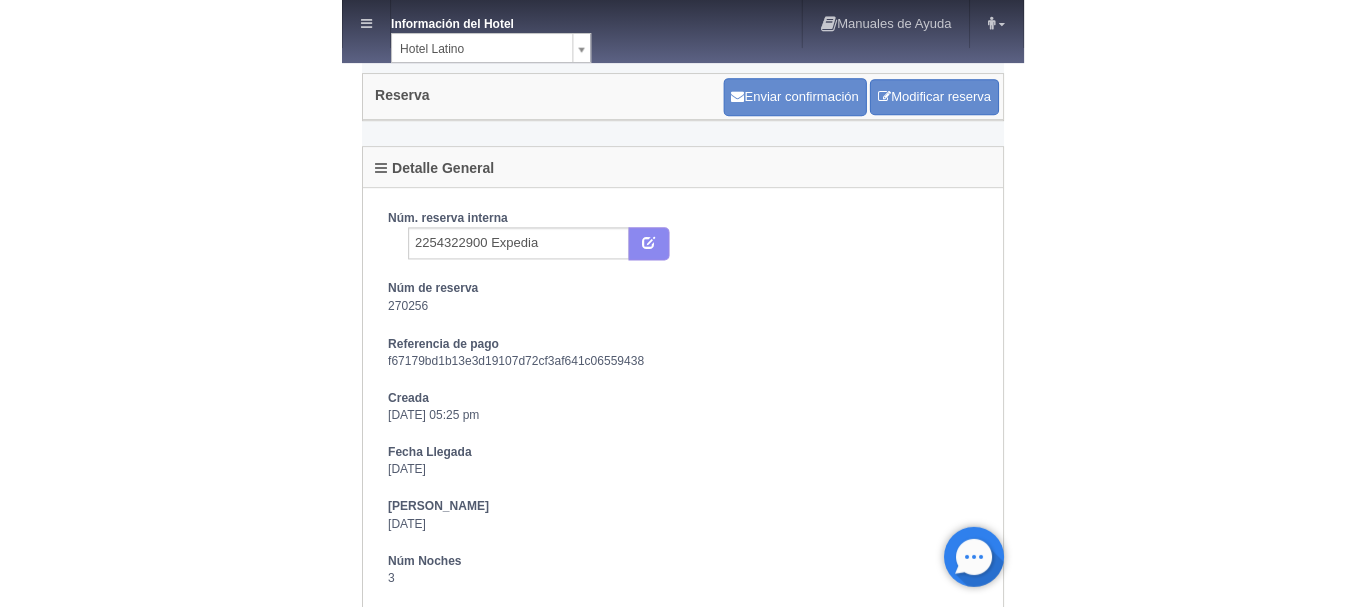 scroll, scrollTop: 0, scrollLeft: 0, axis: both 